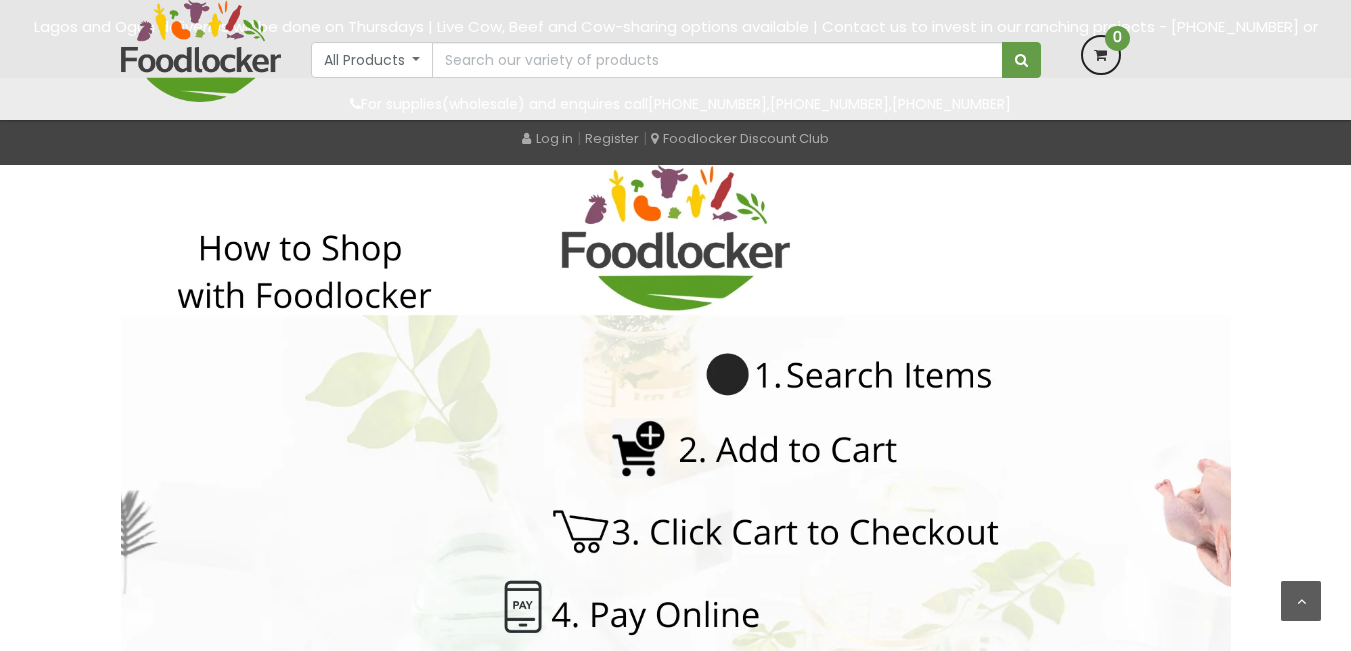 scroll, scrollTop: 800, scrollLeft: 0, axis: vertical 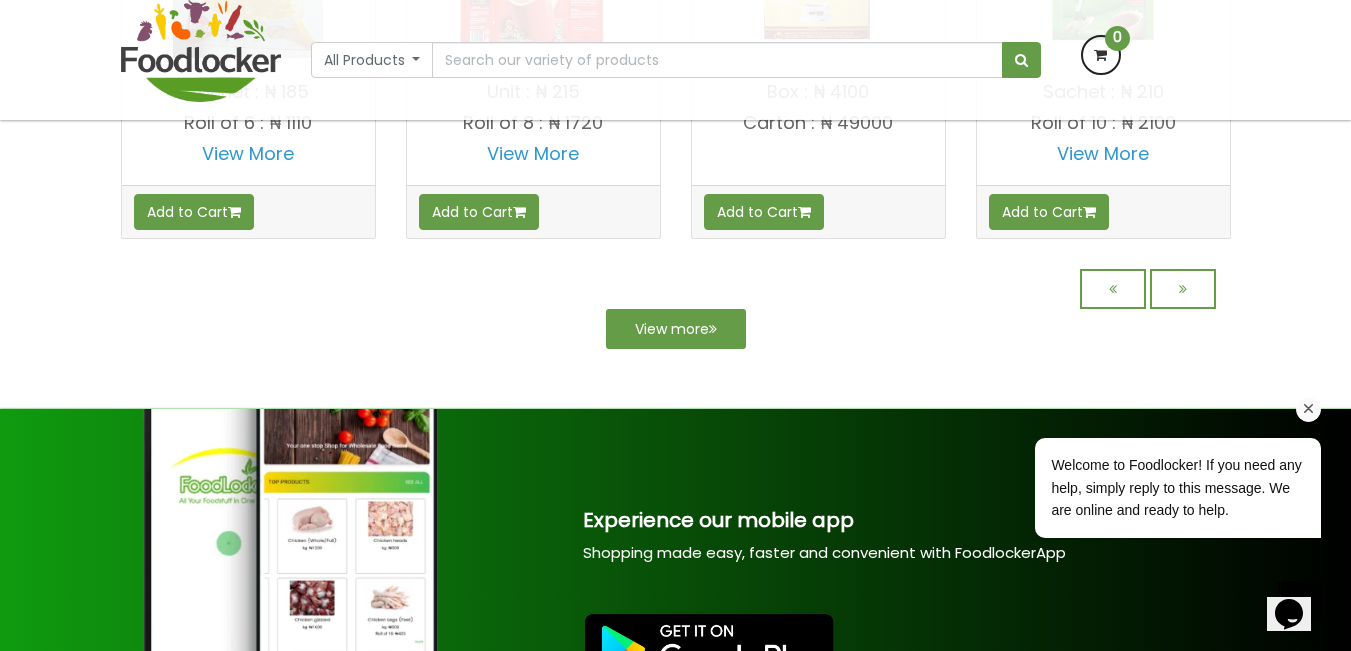 click on "Welcome to Foodlocker! If you need any help, simply reply to this message. We are online and ready to help." at bounding box center [1151, 405] 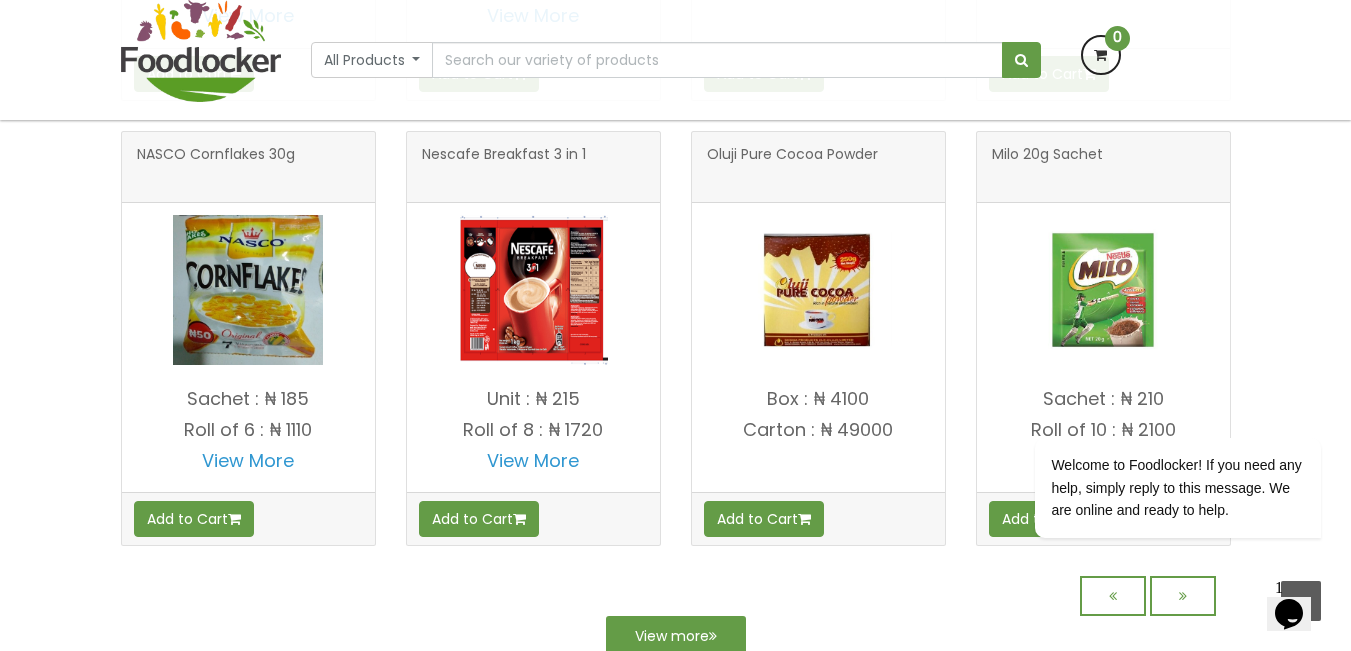 scroll, scrollTop: 1842, scrollLeft: 0, axis: vertical 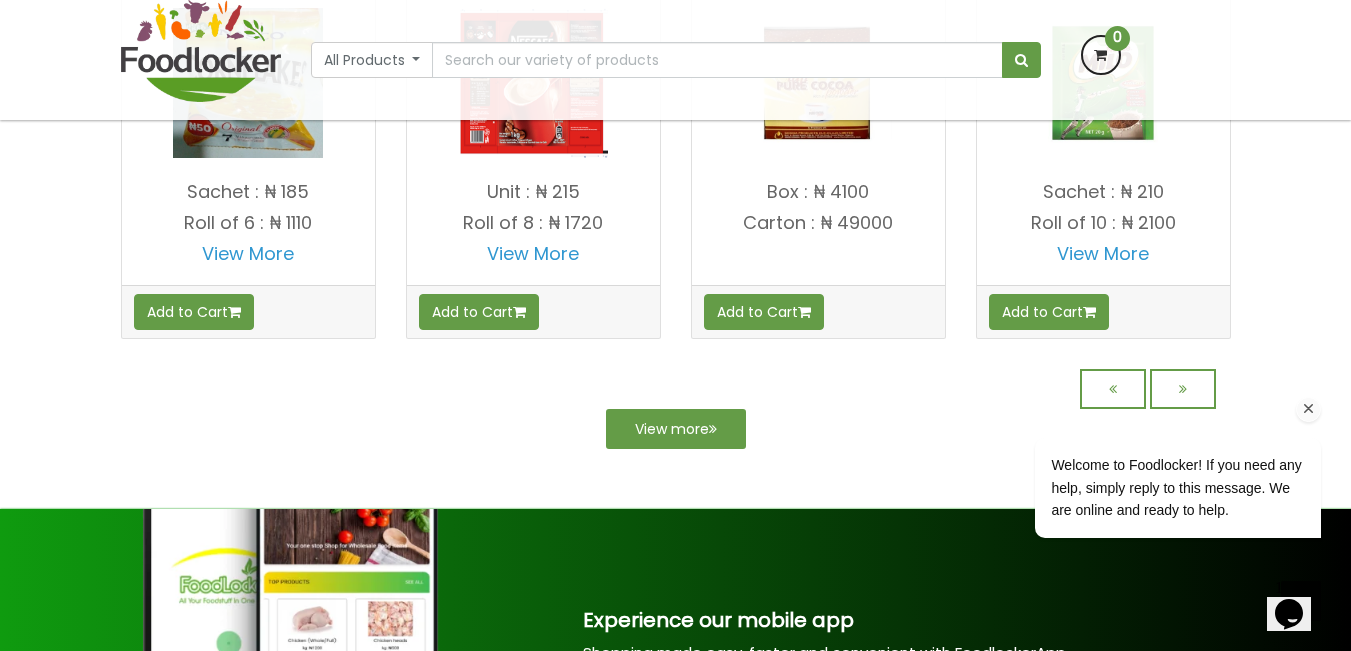 click at bounding box center [1152, 409] 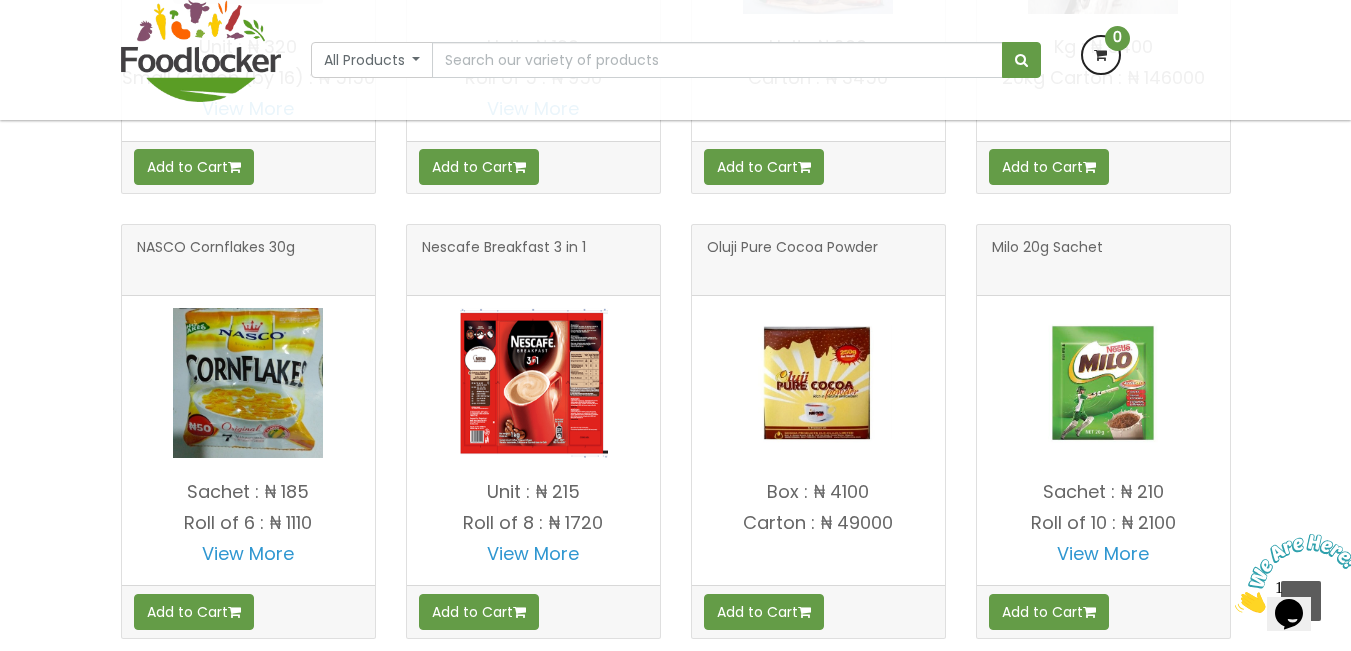 scroll, scrollTop: 1542, scrollLeft: 0, axis: vertical 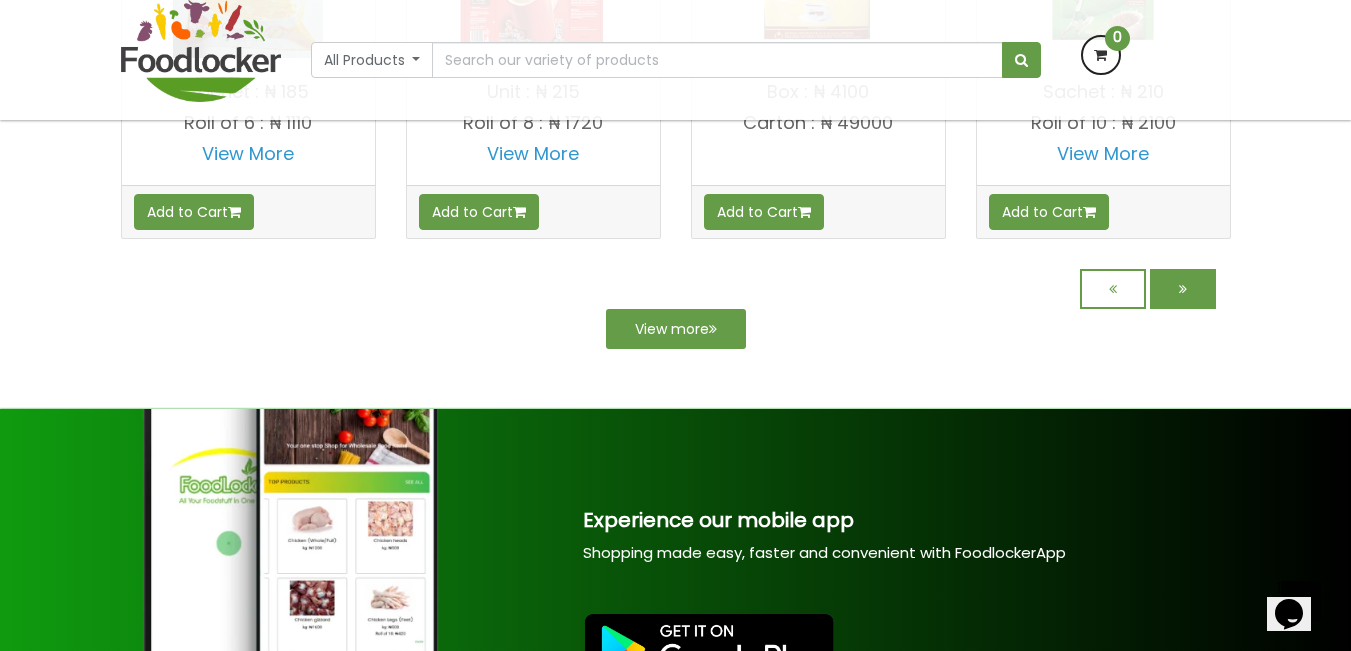 click at bounding box center (1183, 289) 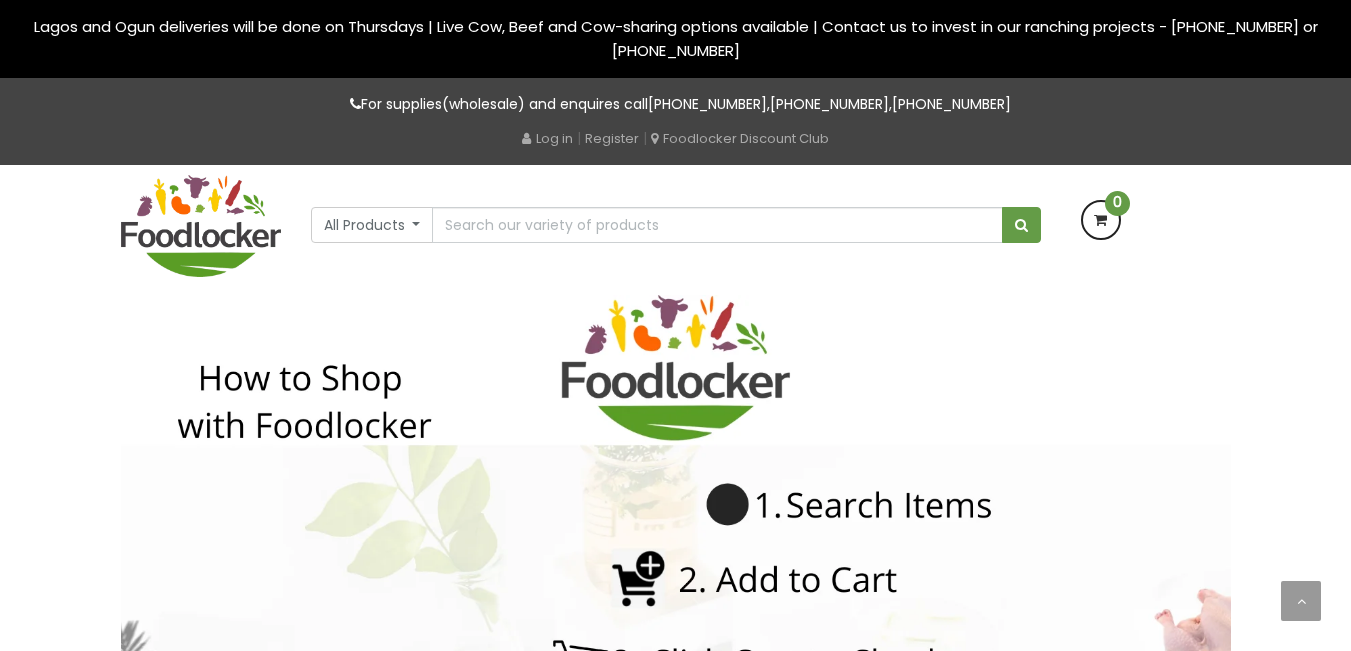 scroll, scrollTop: 0, scrollLeft: 0, axis: both 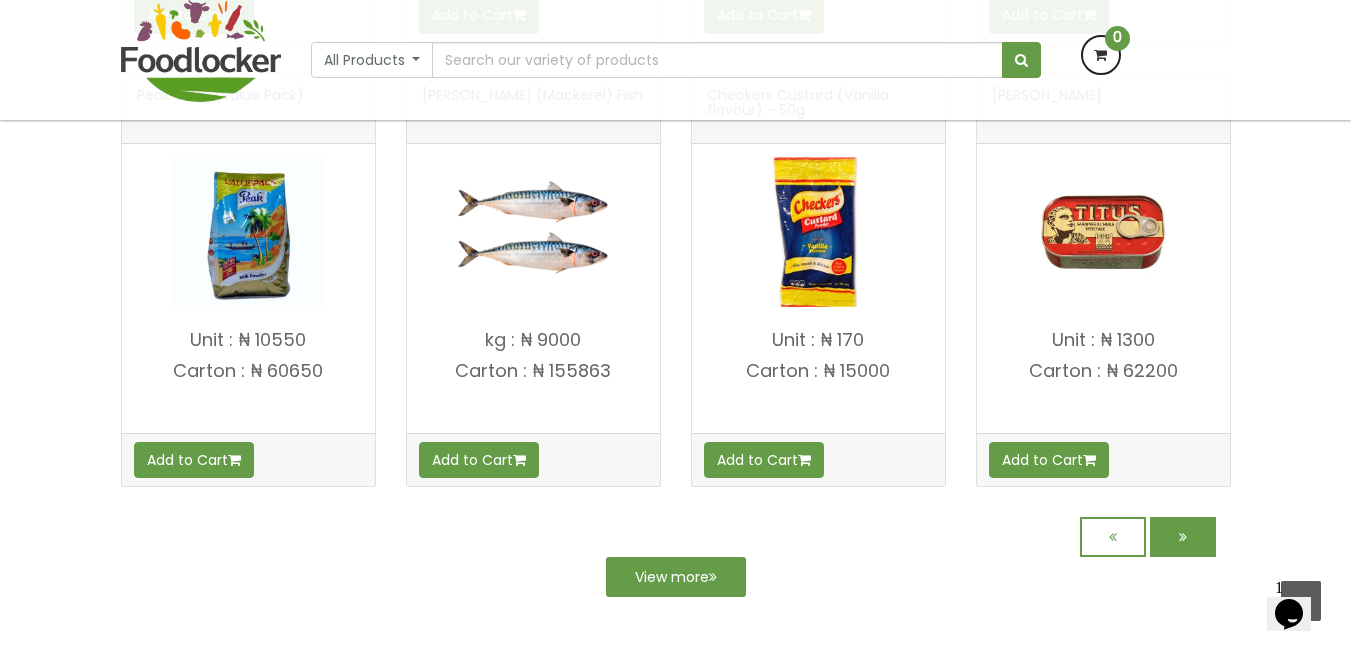 click at bounding box center (1183, 537) 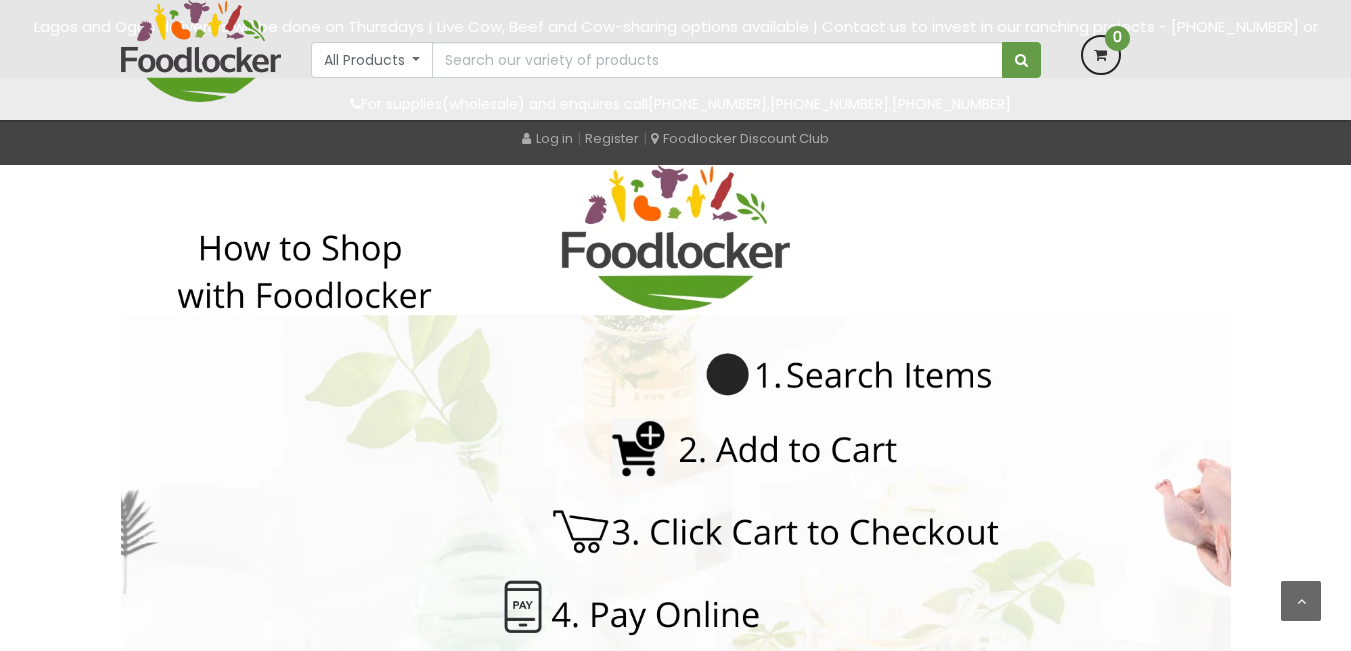 scroll, scrollTop: 800, scrollLeft: 0, axis: vertical 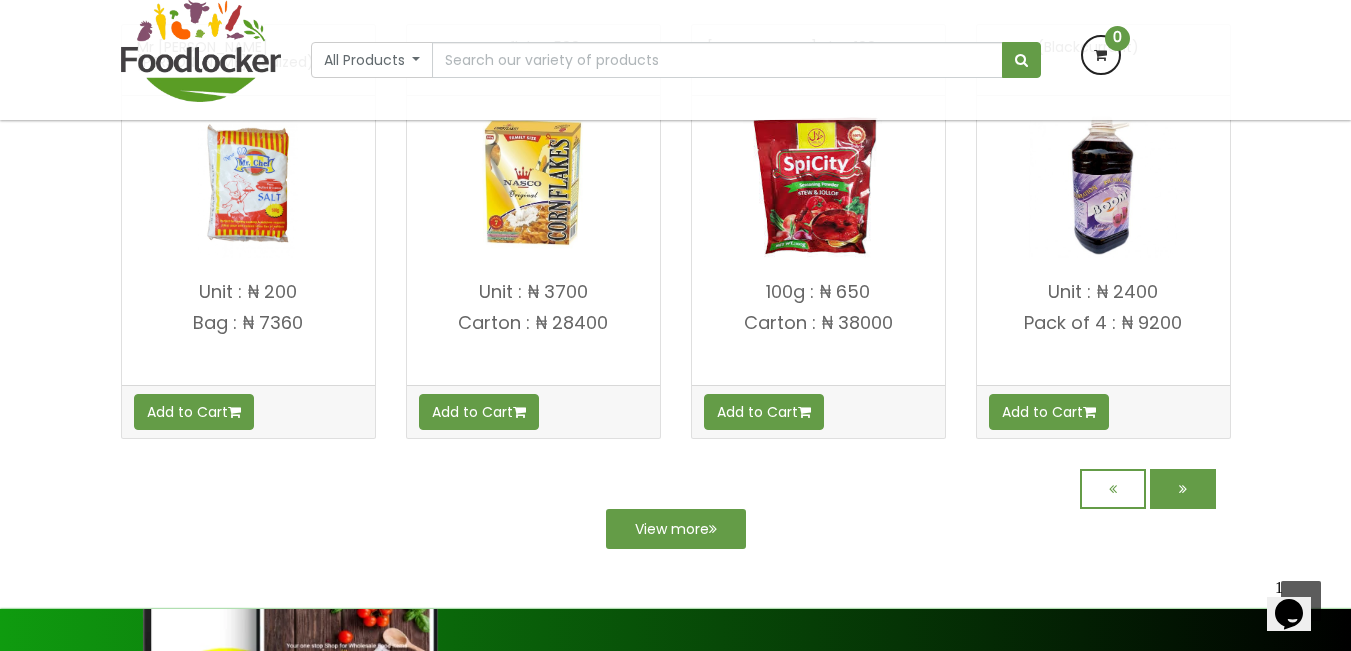 click at bounding box center (1183, 489) 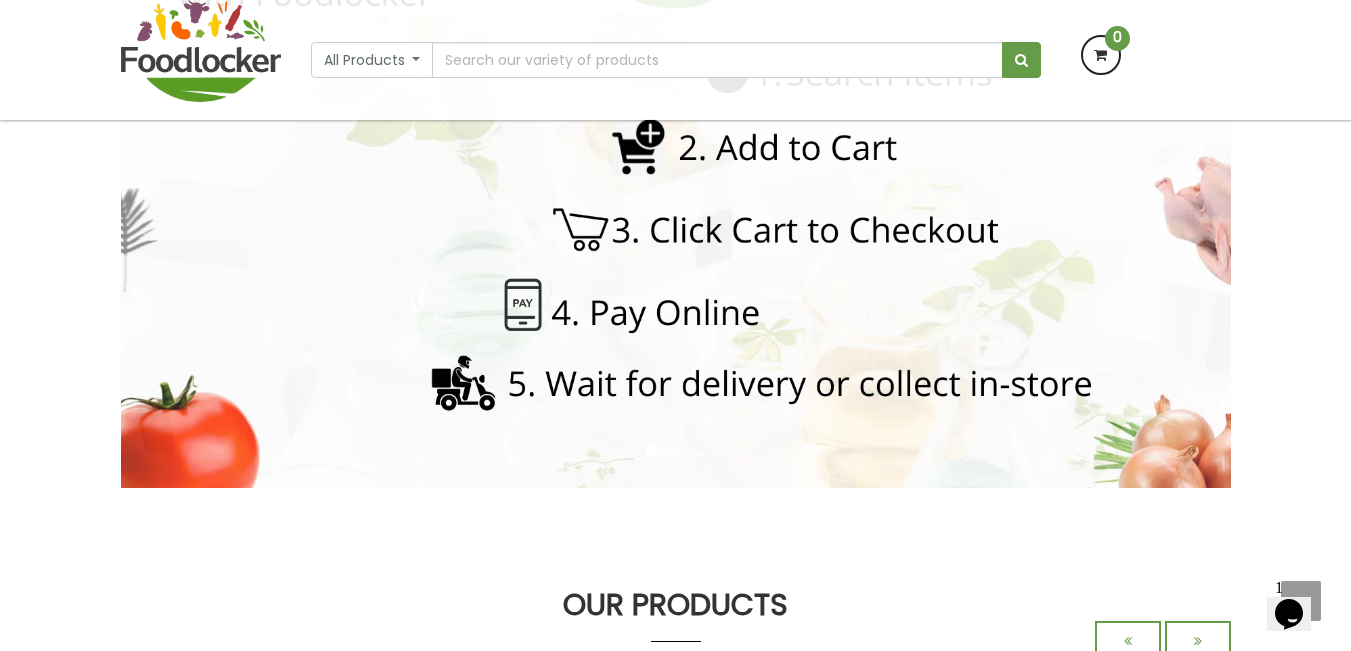 scroll, scrollTop: 0, scrollLeft: 0, axis: both 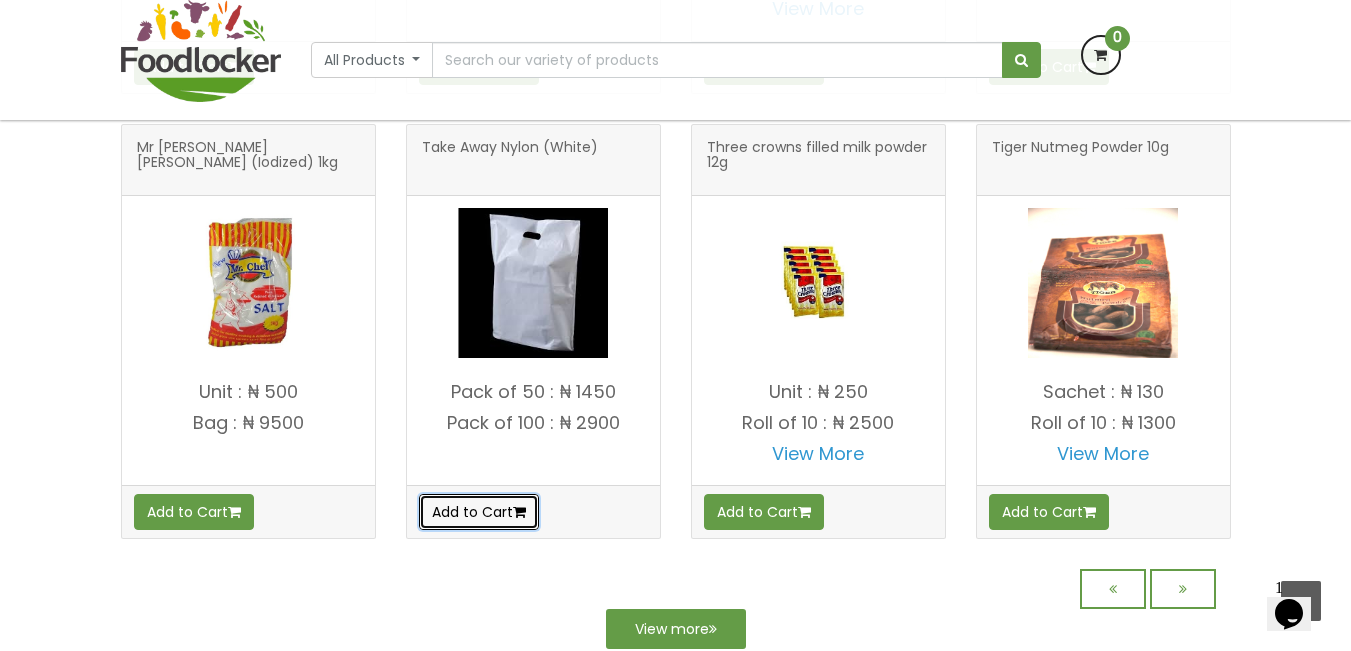 click on "Add to Cart" at bounding box center [479, 512] 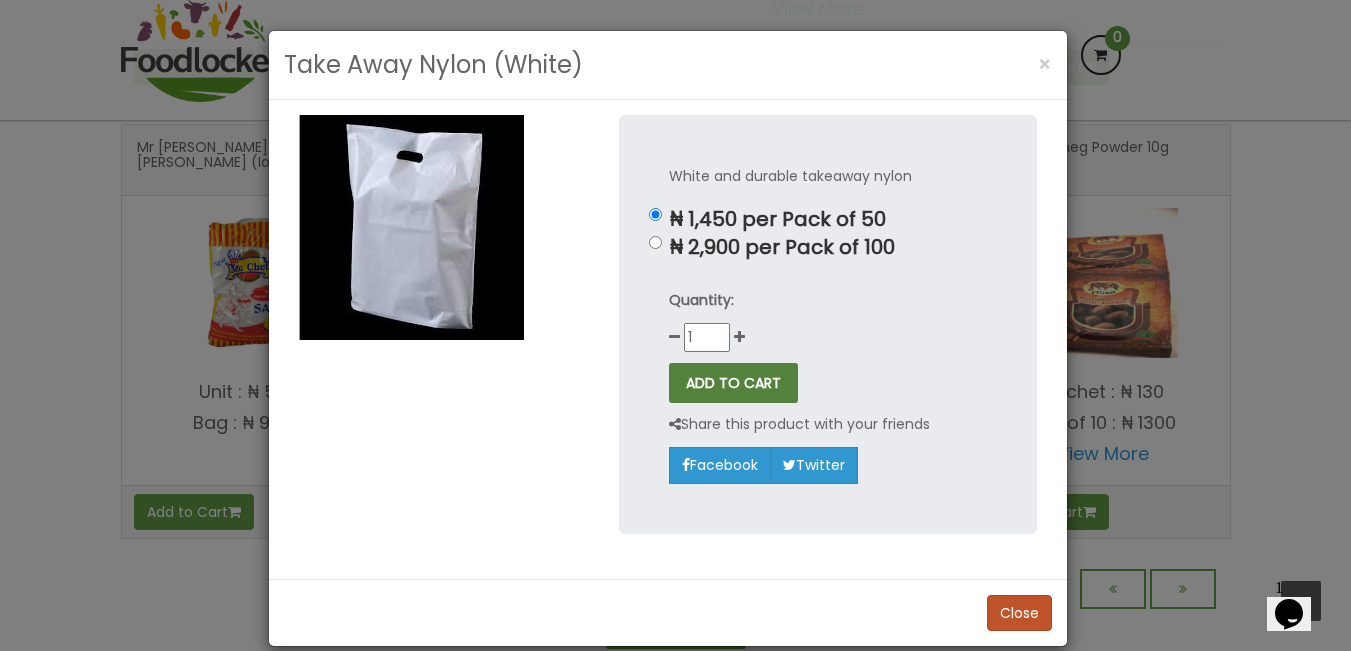 click on "ADD TO CART" at bounding box center [733, 383] 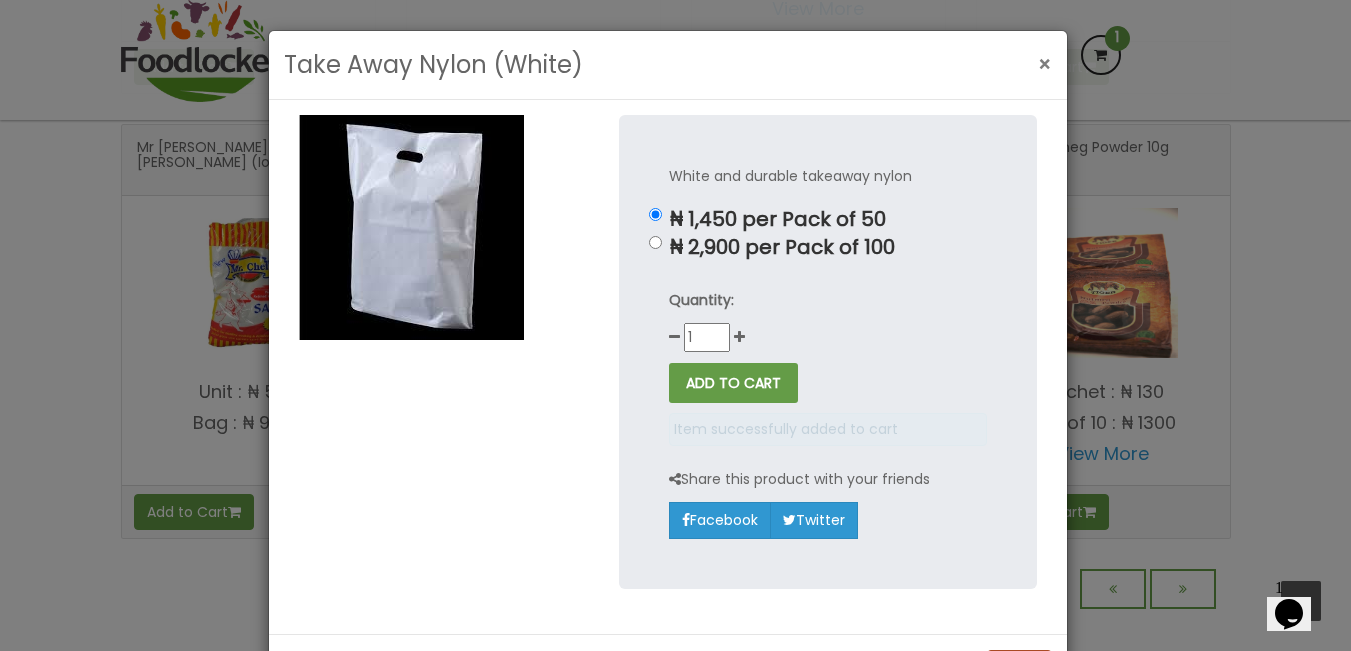 click on "×" at bounding box center [1045, 64] 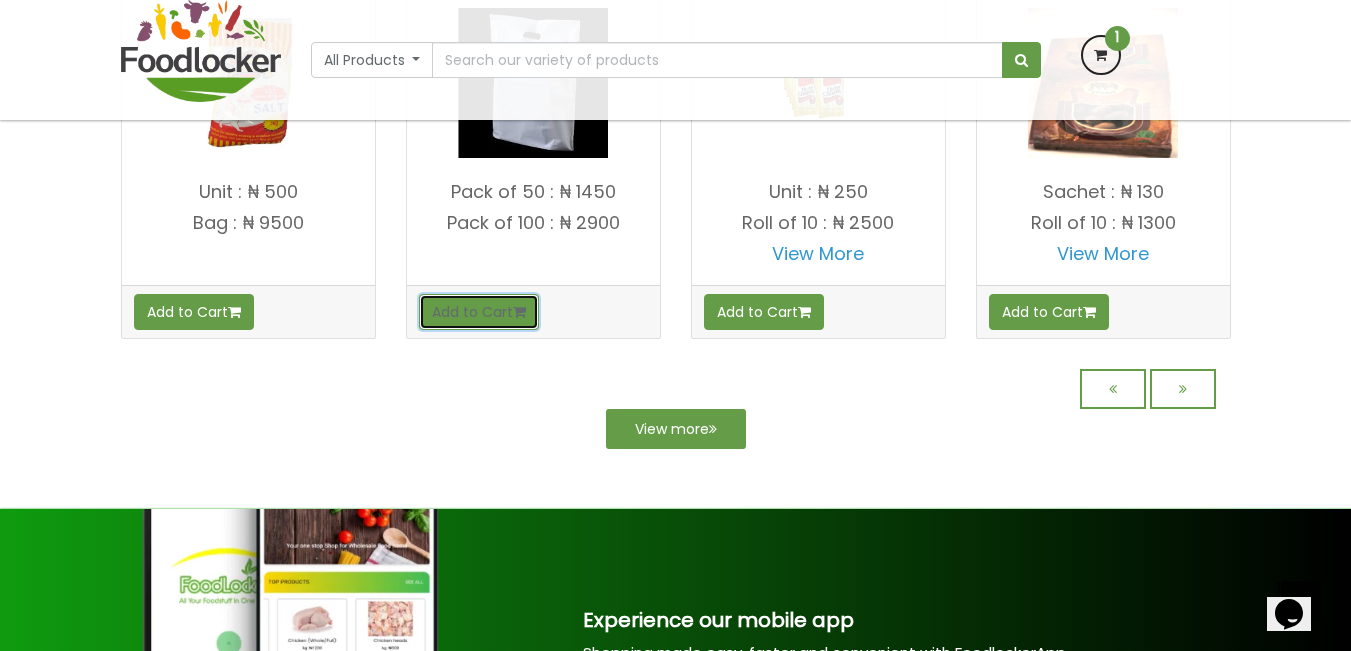 scroll, scrollTop: 2000, scrollLeft: 0, axis: vertical 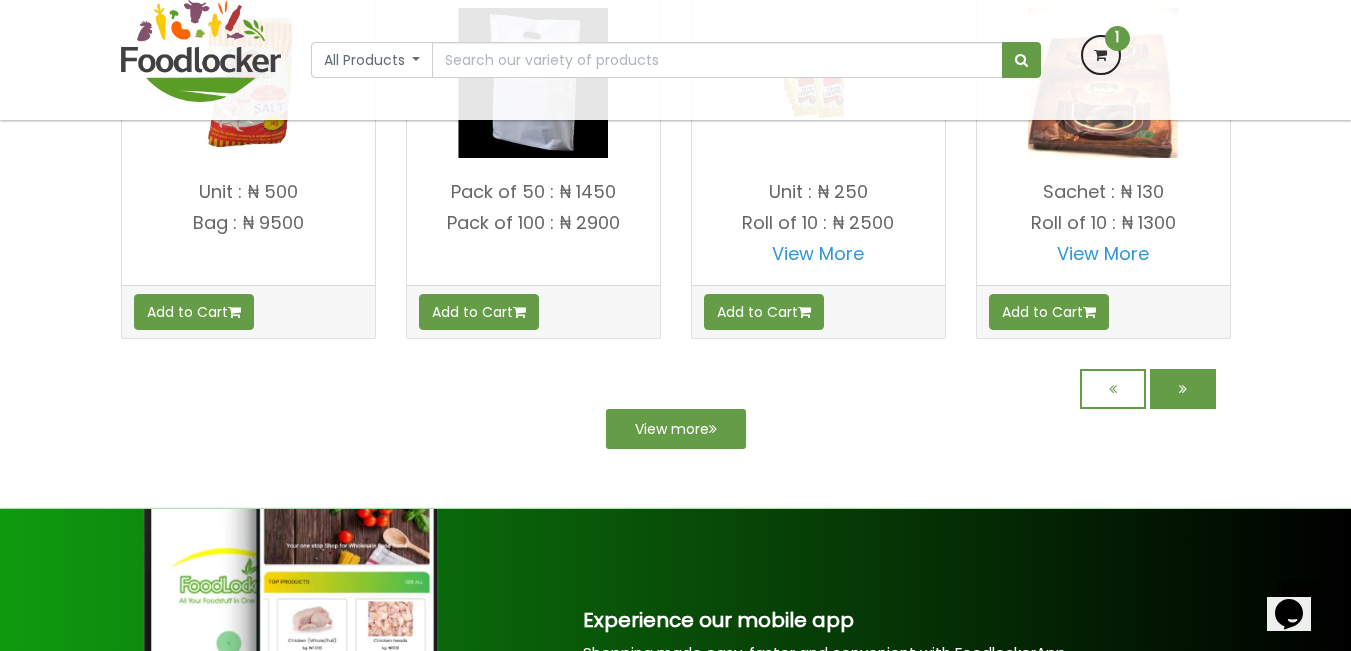 click at bounding box center (1183, 389) 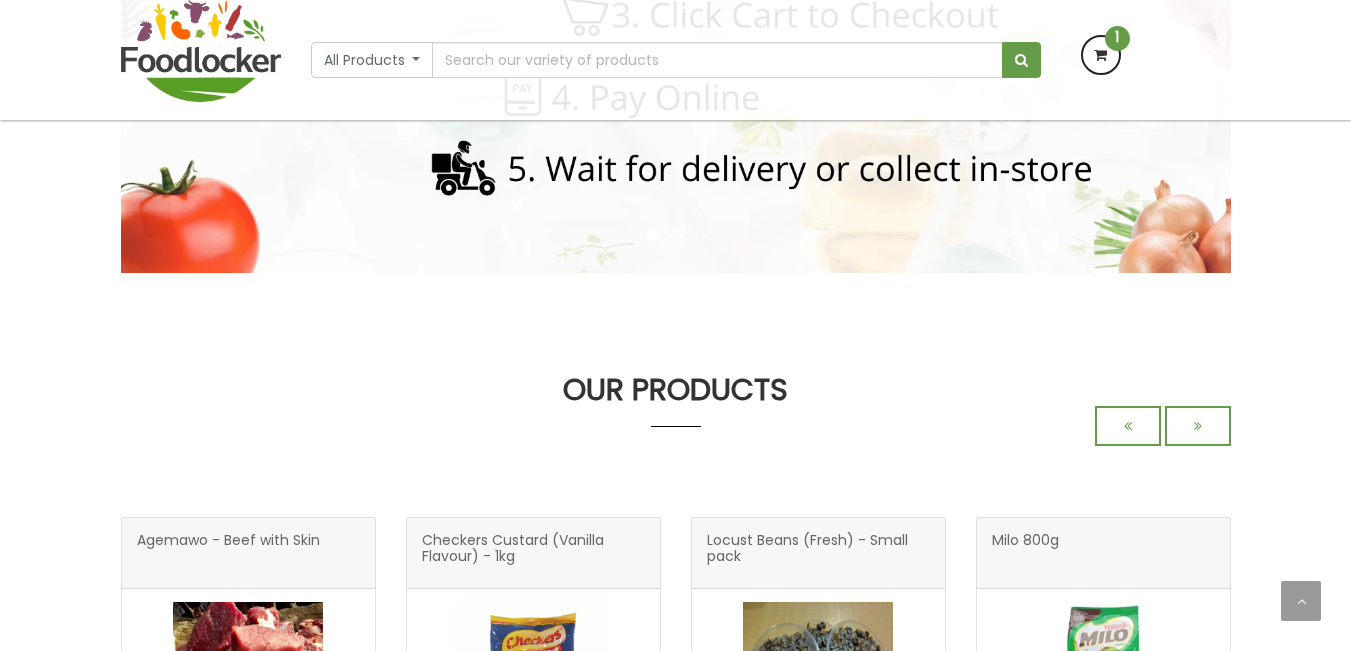 scroll, scrollTop: 600, scrollLeft: 0, axis: vertical 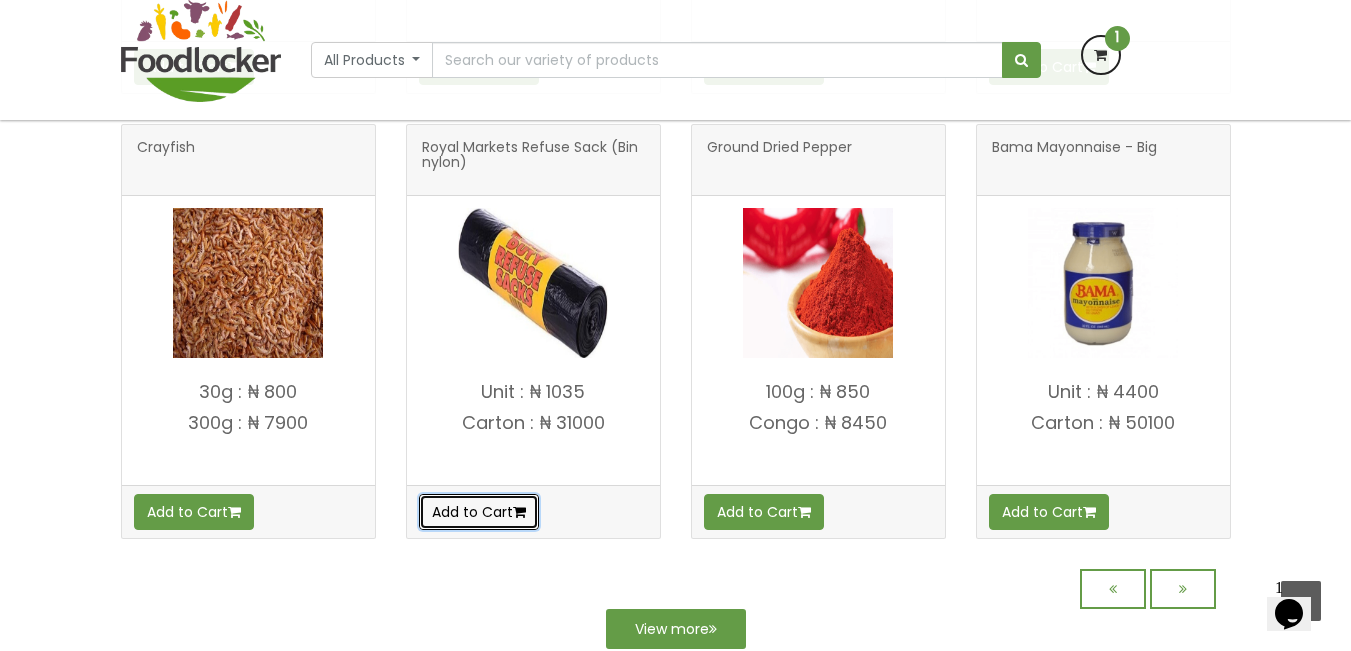 click on "Add to Cart" at bounding box center [479, 512] 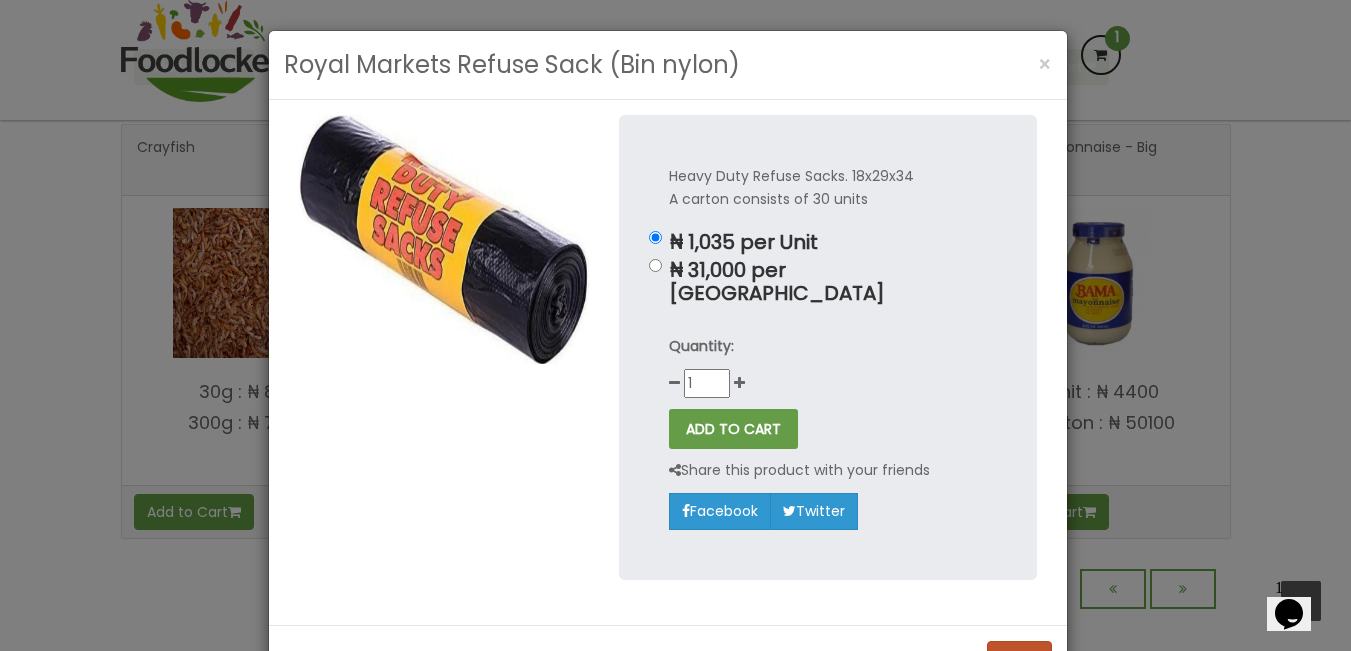 scroll, scrollTop: 1642, scrollLeft: 0, axis: vertical 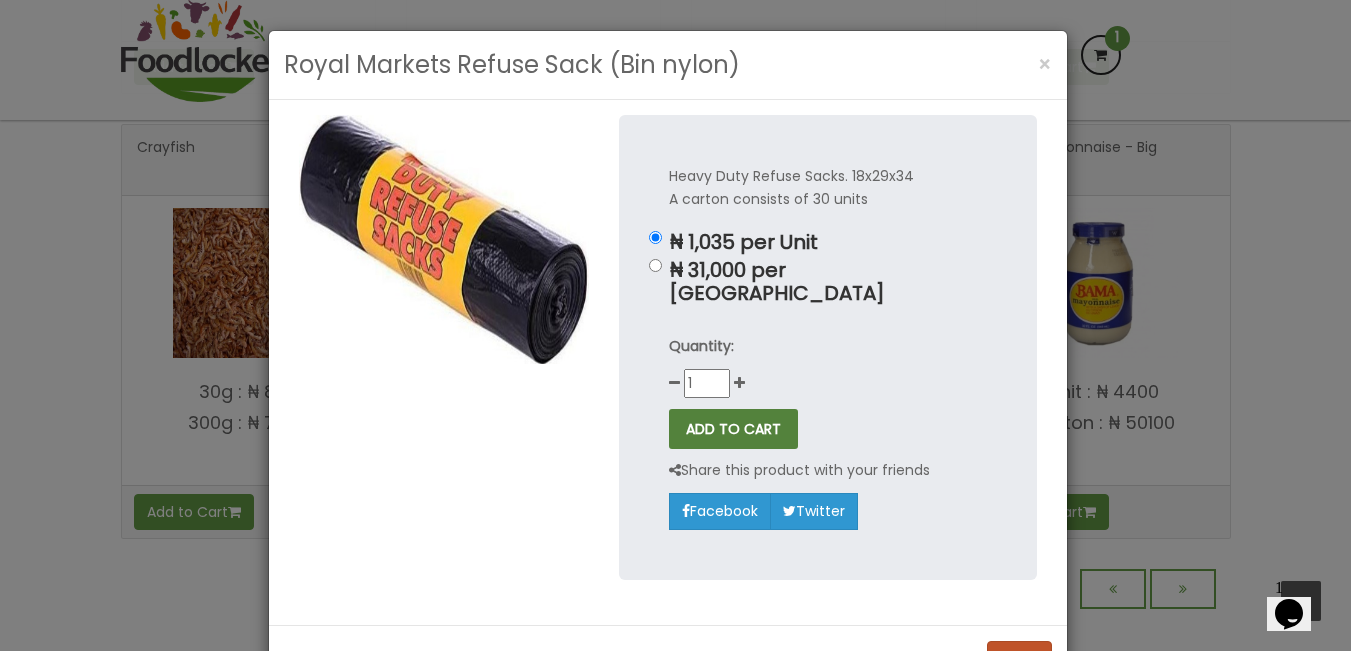 click on "ADD TO CART" at bounding box center (733, 429) 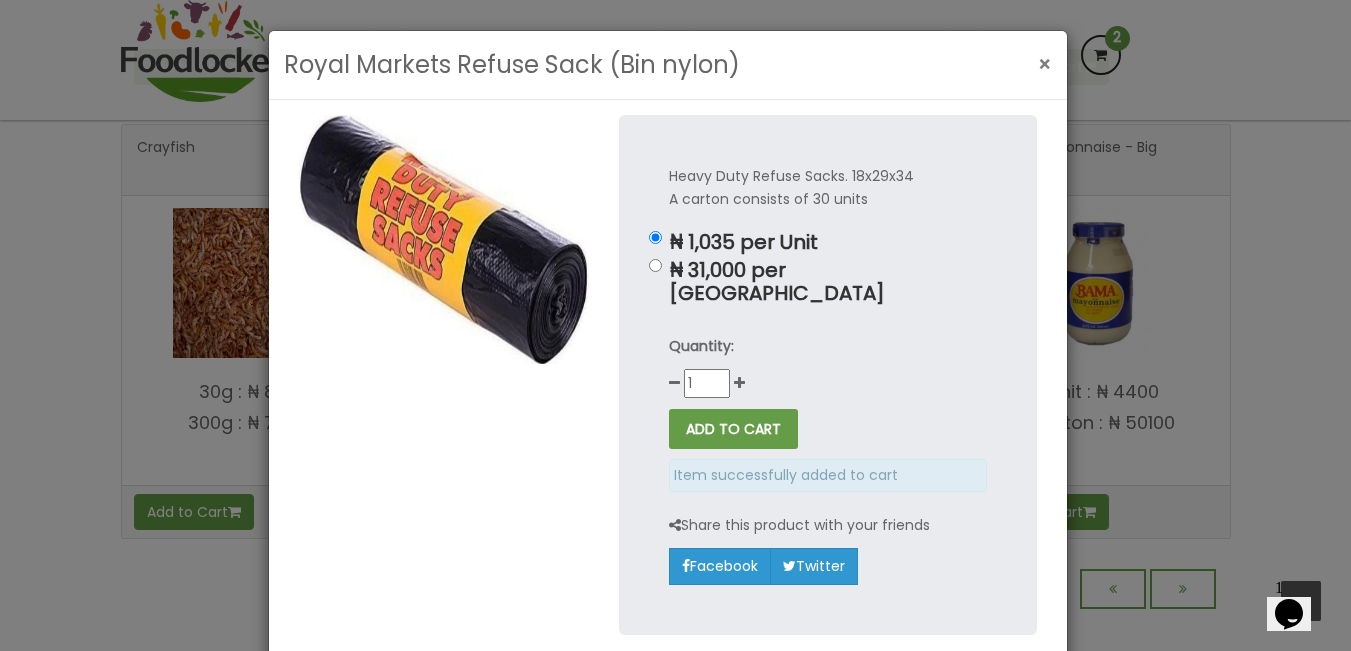click on "×" at bounding box center [1045, 64] 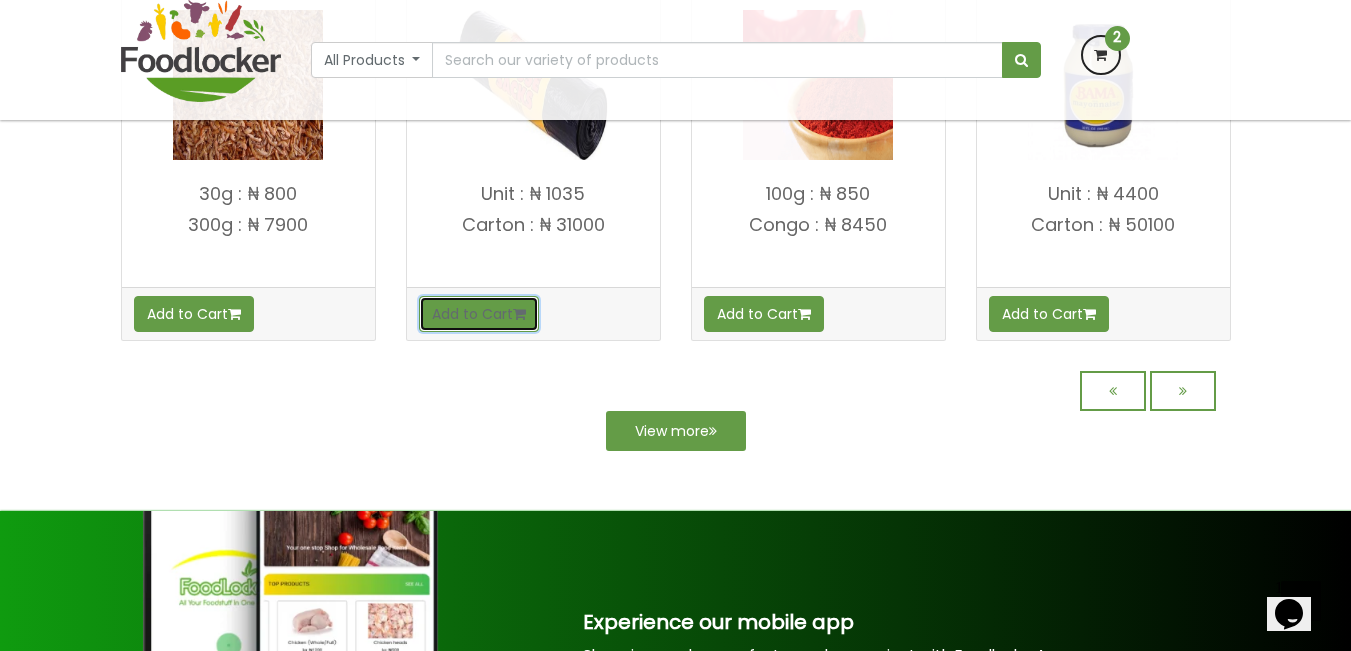 scroll, scrollTop: 1842, scrollLeft: 0, axis: vertical 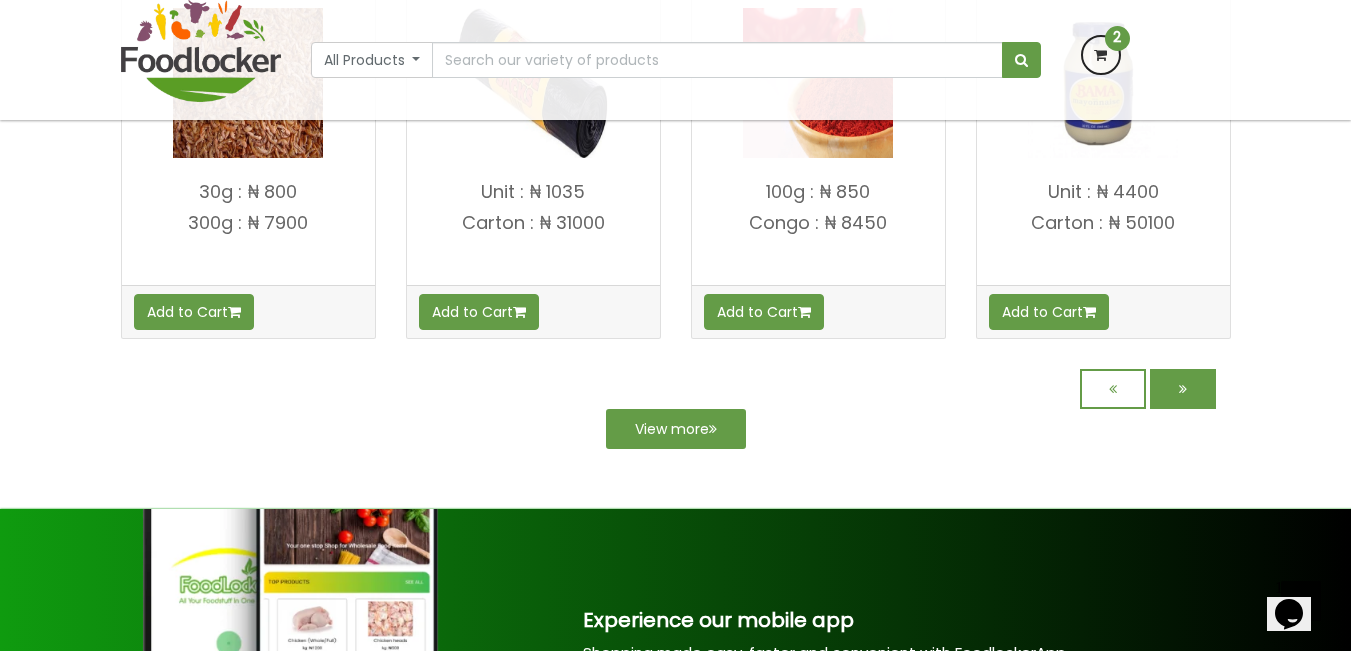 click at bounding box center [1183, 389] 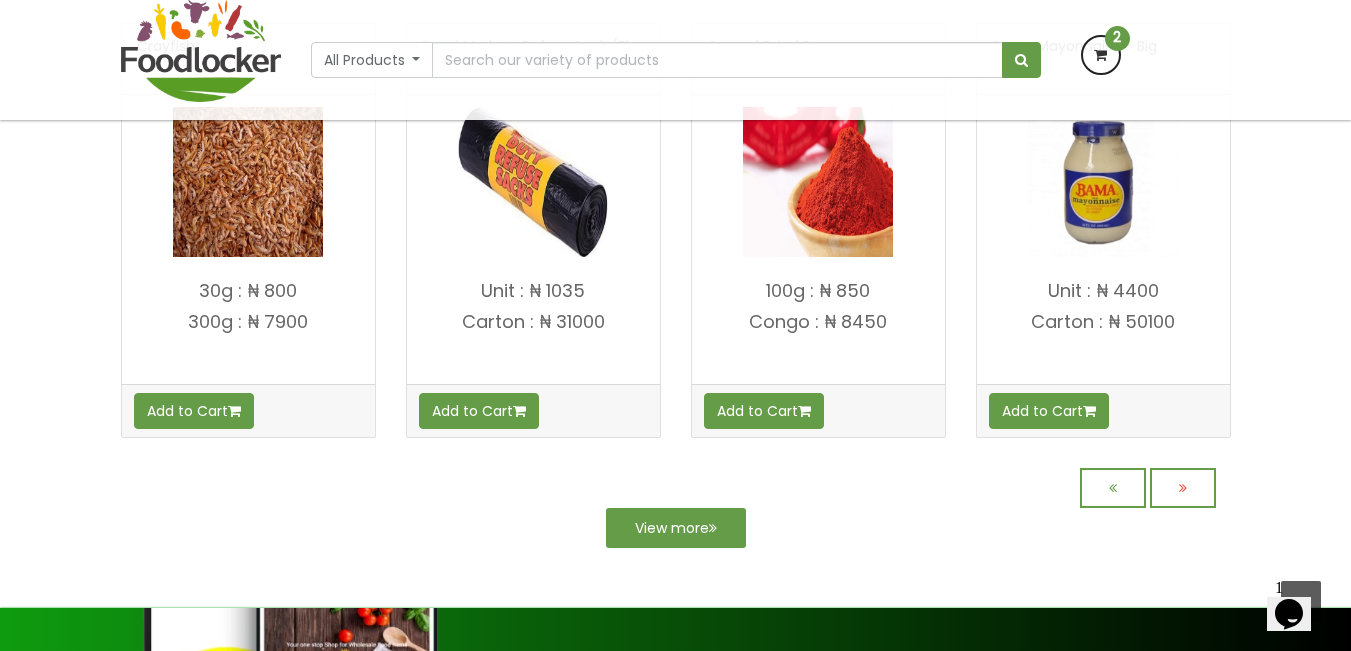 scroll, scrollTop: 1742, scrollLeft: 0, axis: vertical 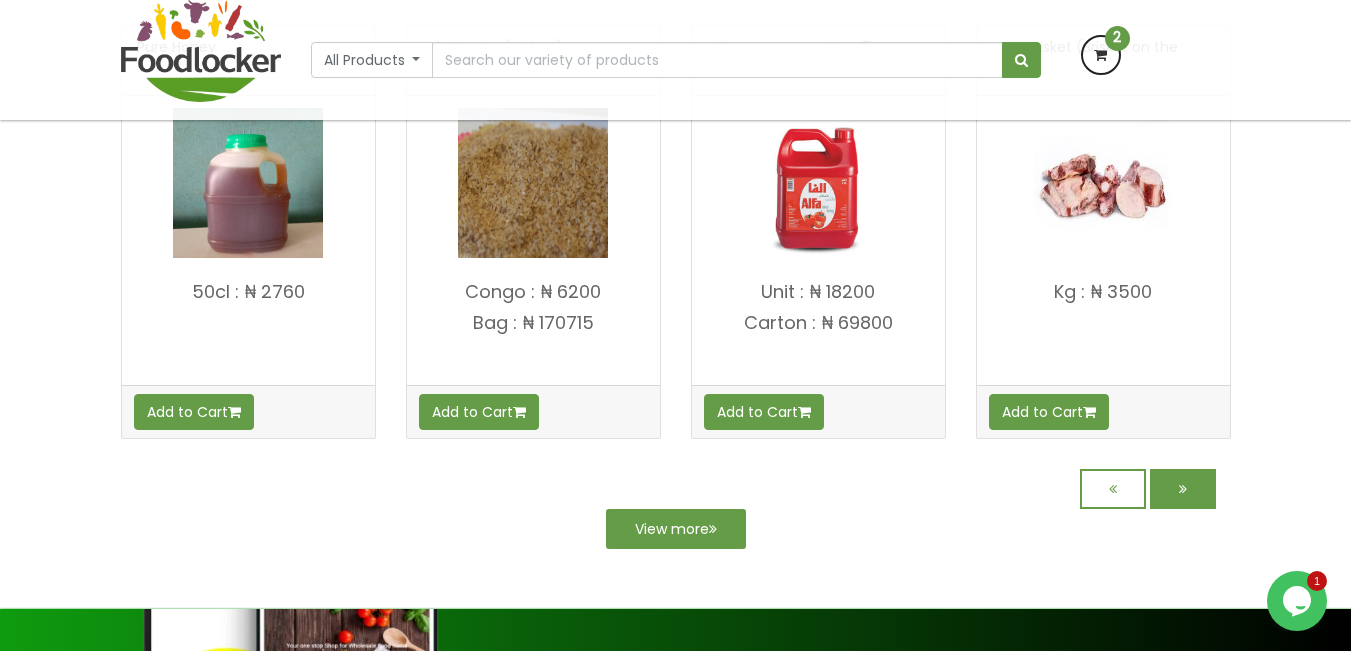 click at bounding box center [1183, 489] 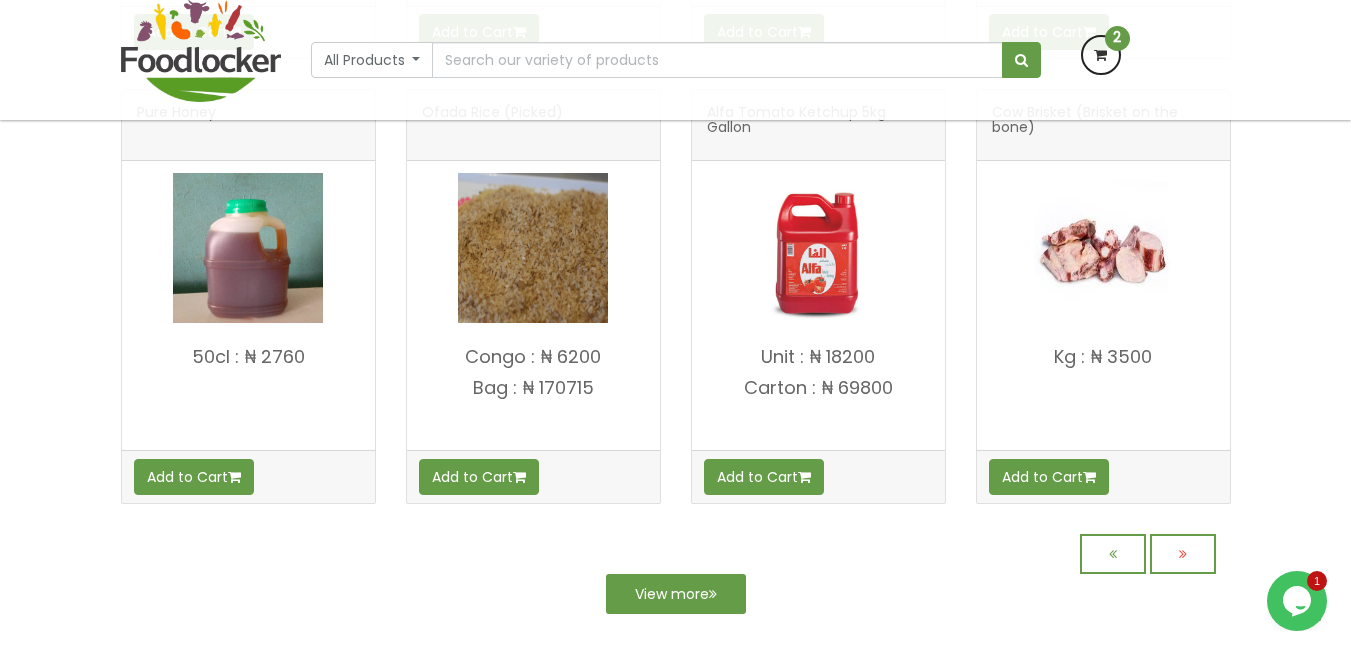 scroll, scrollTop: 1642, scrollLeft: 0, axis: vertical 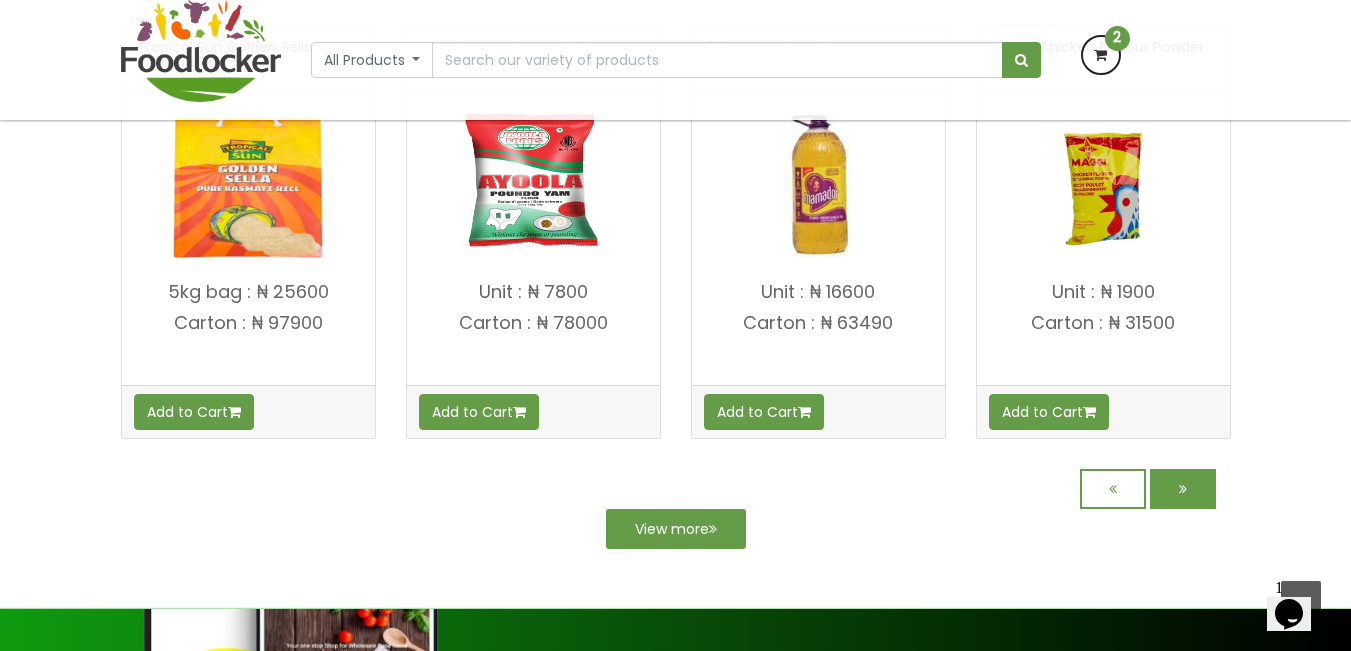 click at bounding box center (1183, 489) 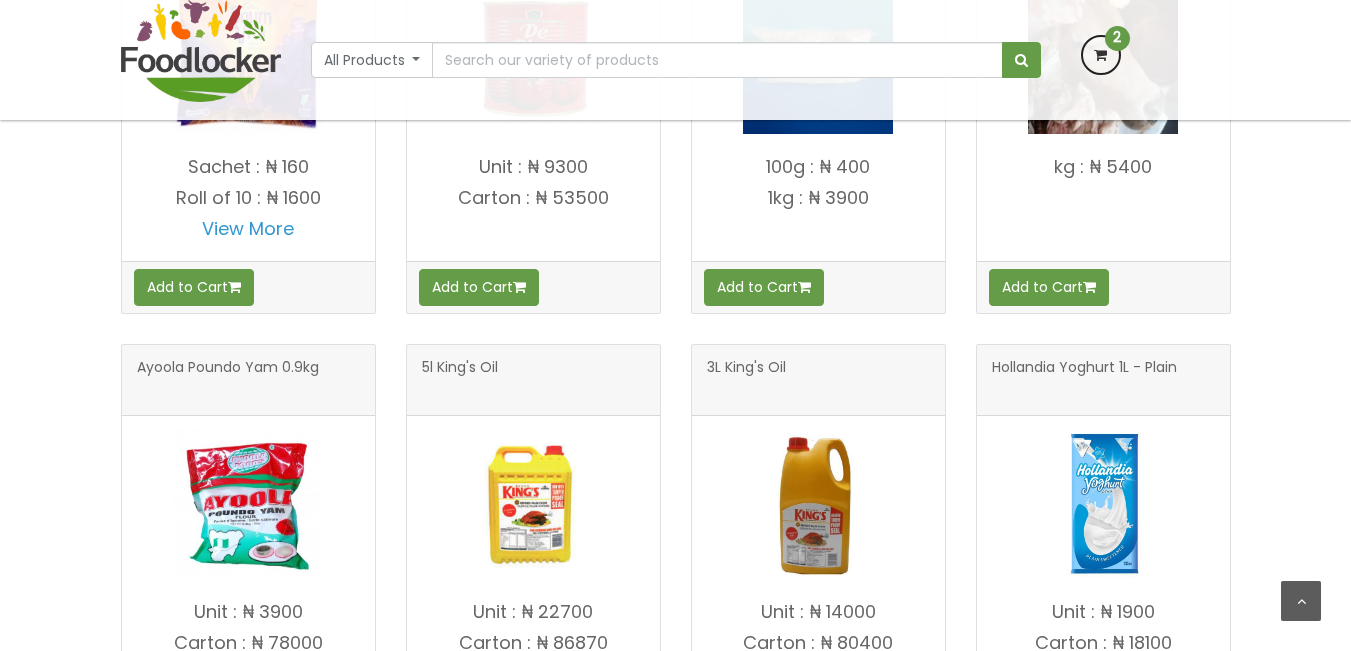 scroll, scrollTop: 1100, scrollLeft: 0, axis: vertical 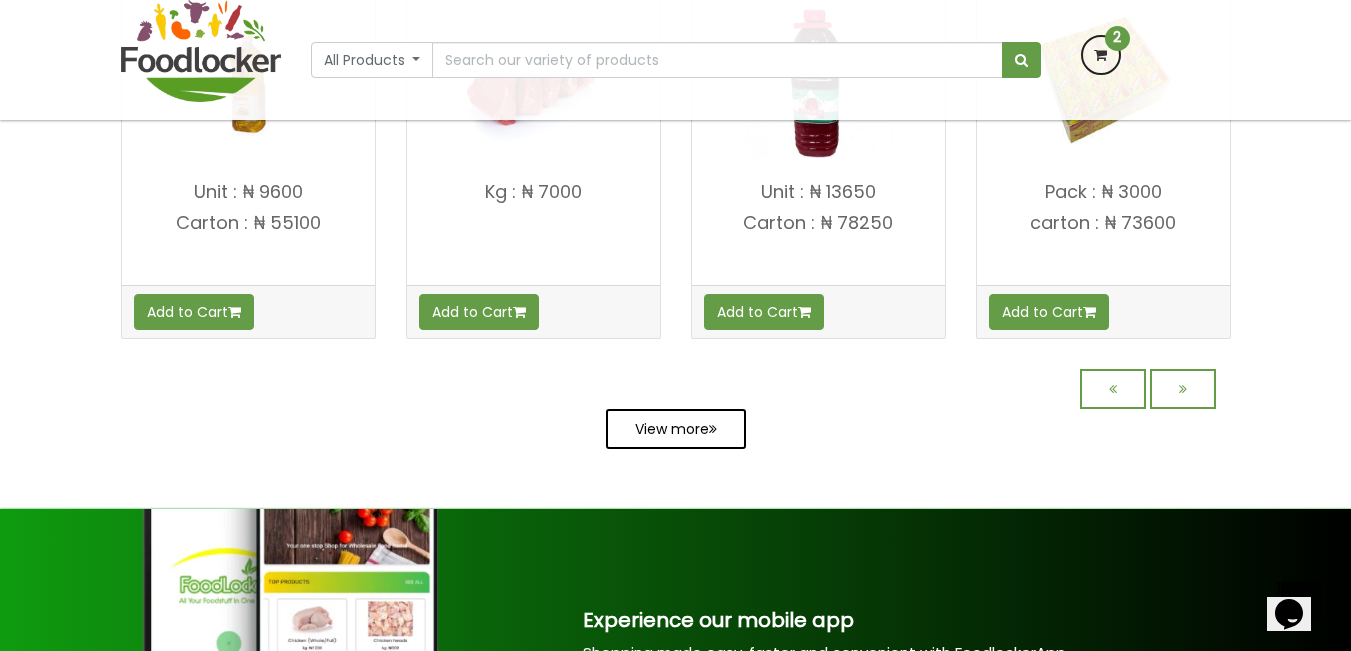 click on "View more" at bounding box center (676, 429) 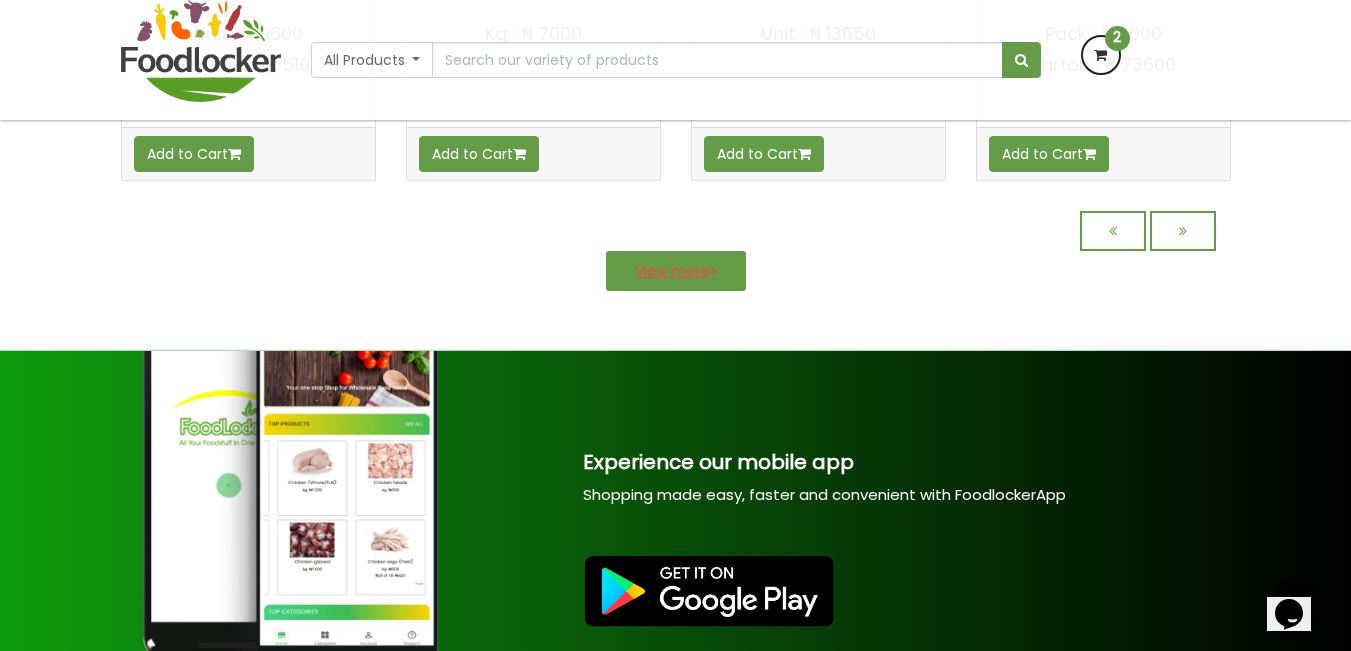 scroll, scrollTop: 1842, scrollLeft: 0, axis: vertical 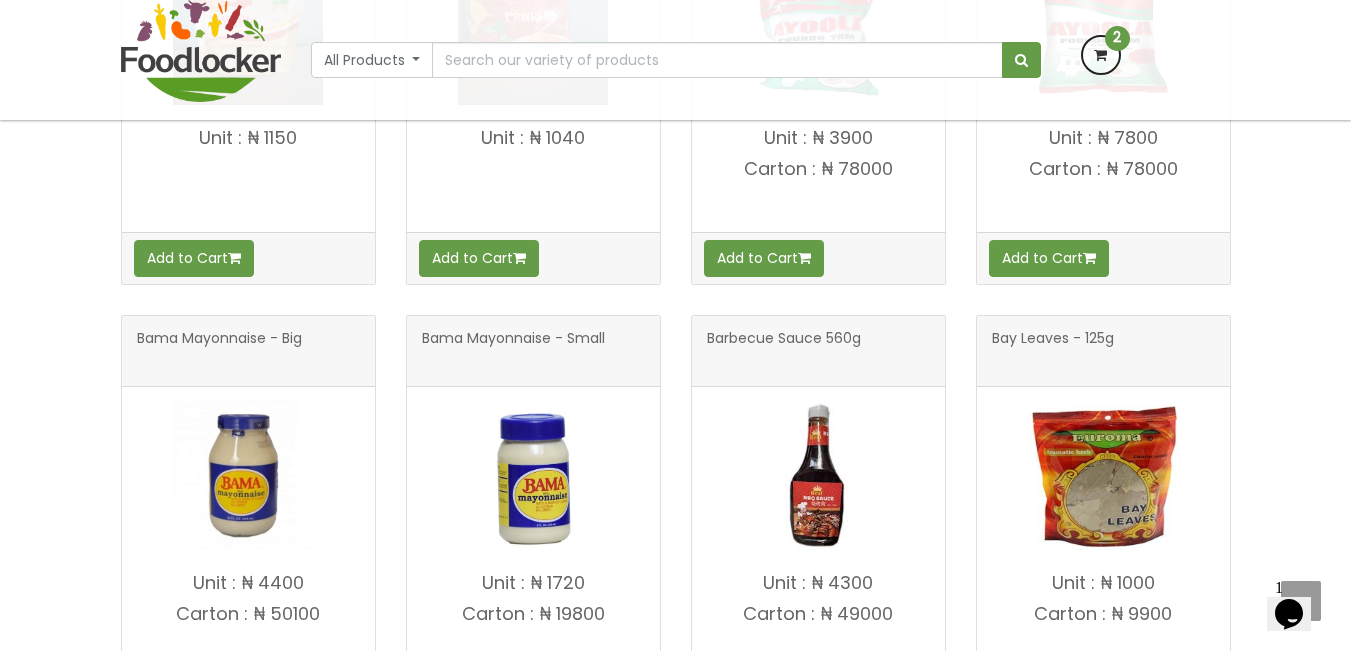 click at bounding box center (1101, 55) 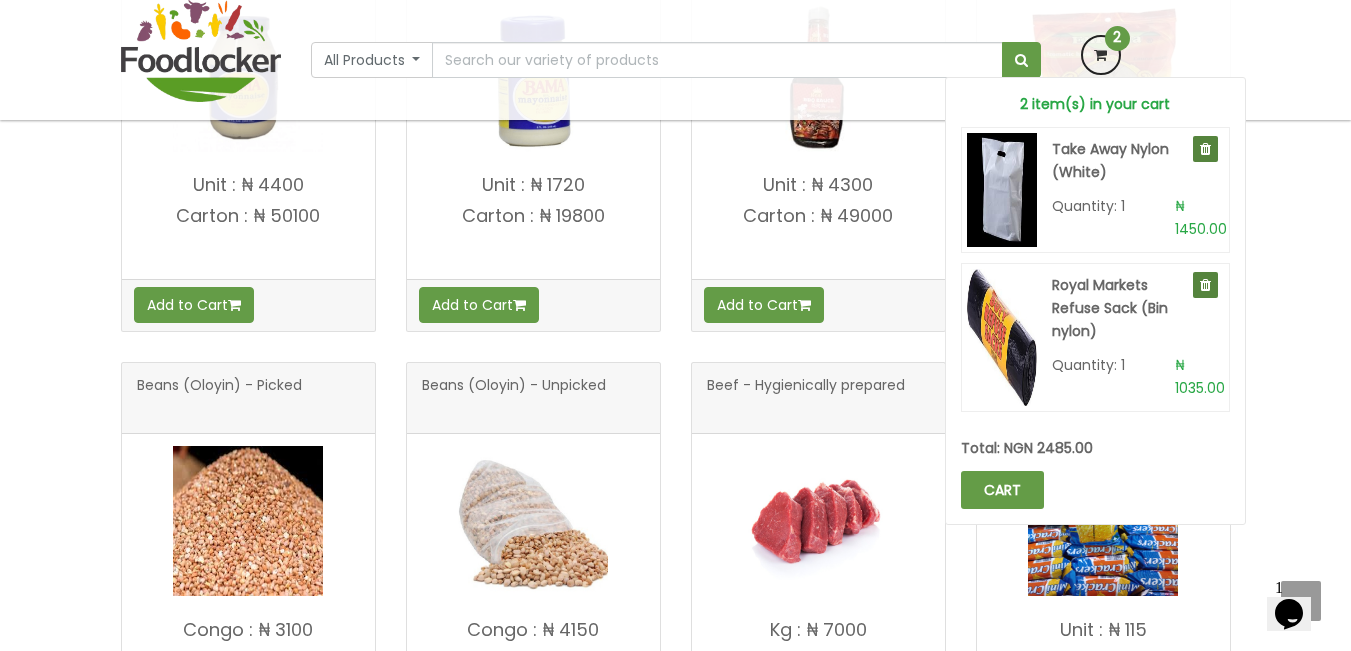 scroll, scrollTop: 2400, scrollLeft: 0, axis: vertical 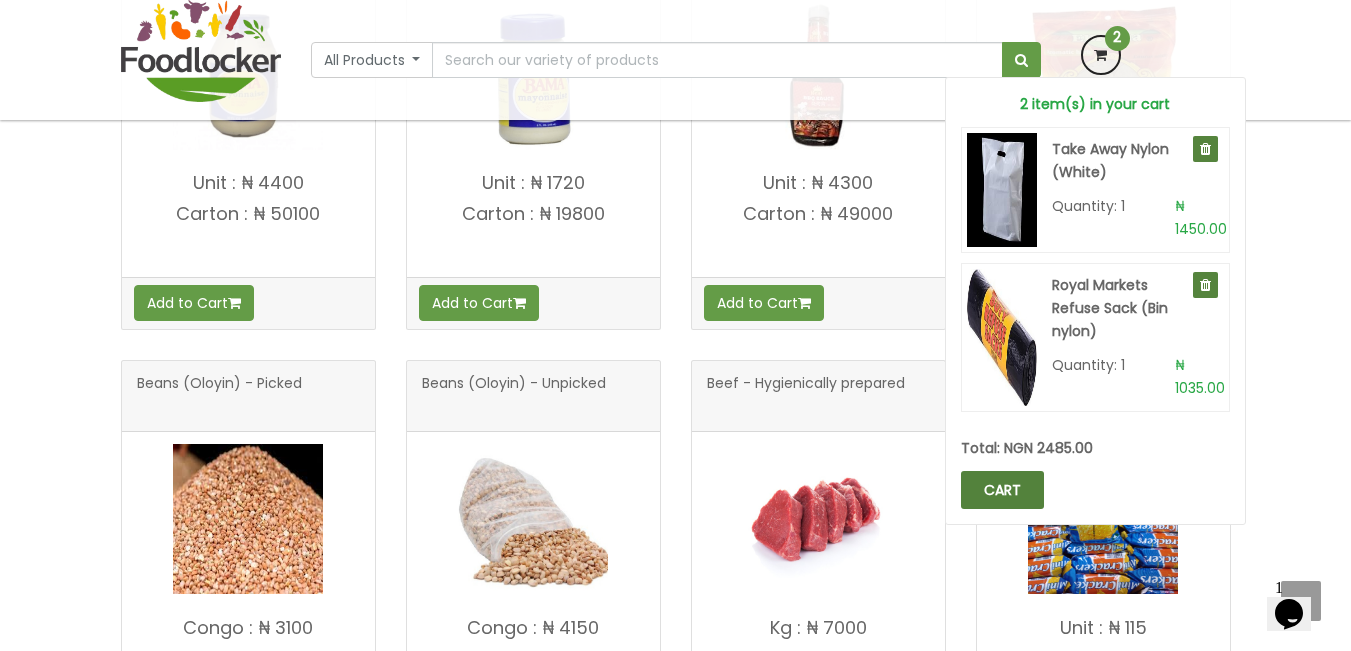 click on "CART" at bounding box center (1002, 490) 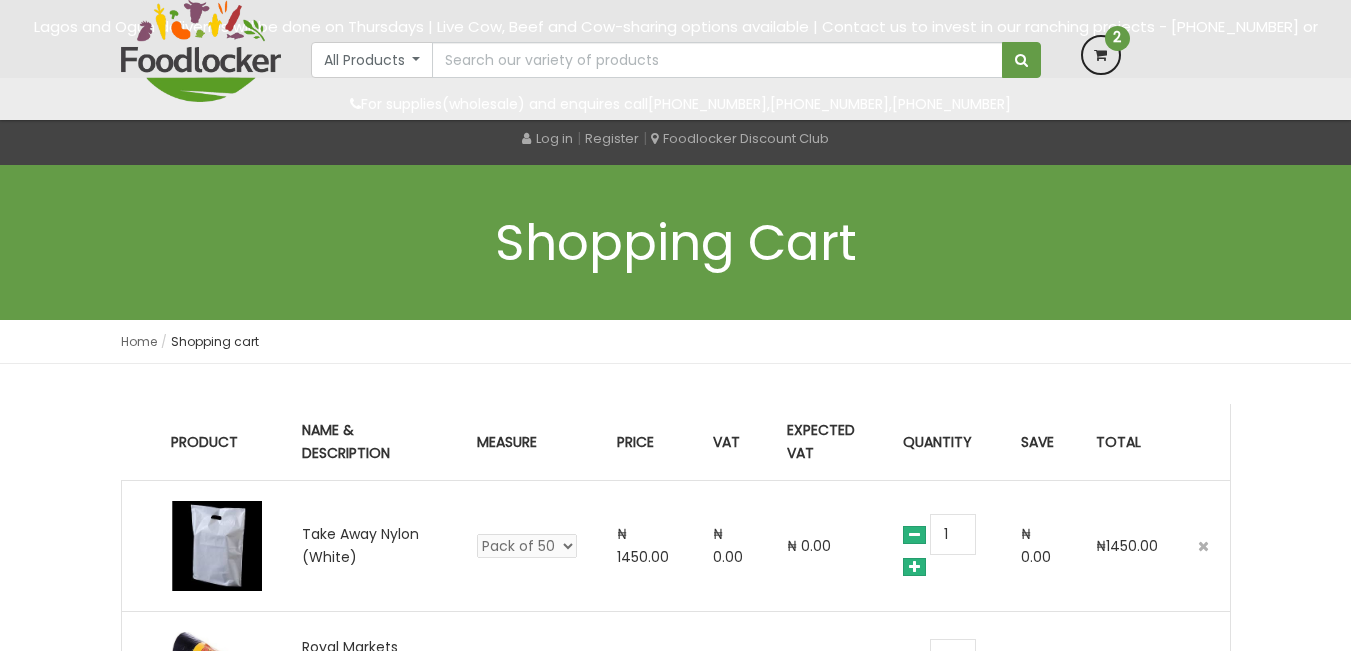 scroll, scrollTop: 300, scrollLeft: 0, axis: vertical 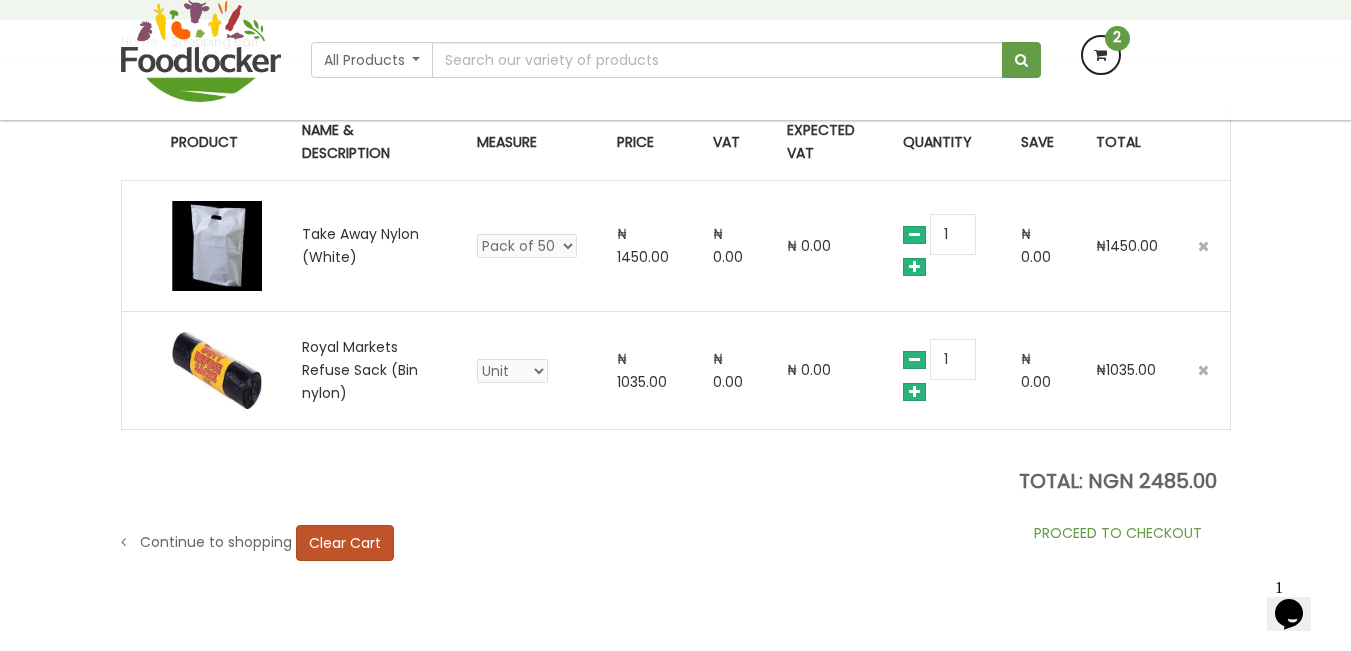 click on "PROCEED TO CHECKOUT" at bounding box center (1118, 533) 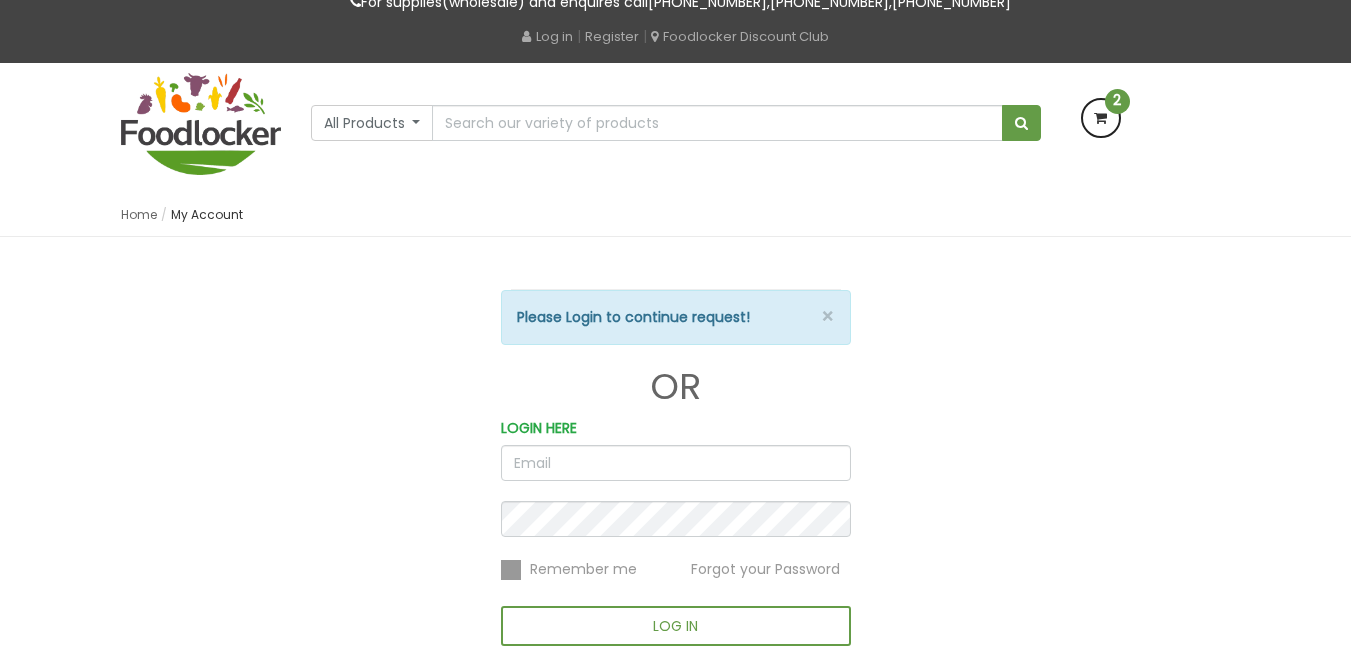 scroll, scrollTop: 100, scrollLeft: 0, axis: vertical 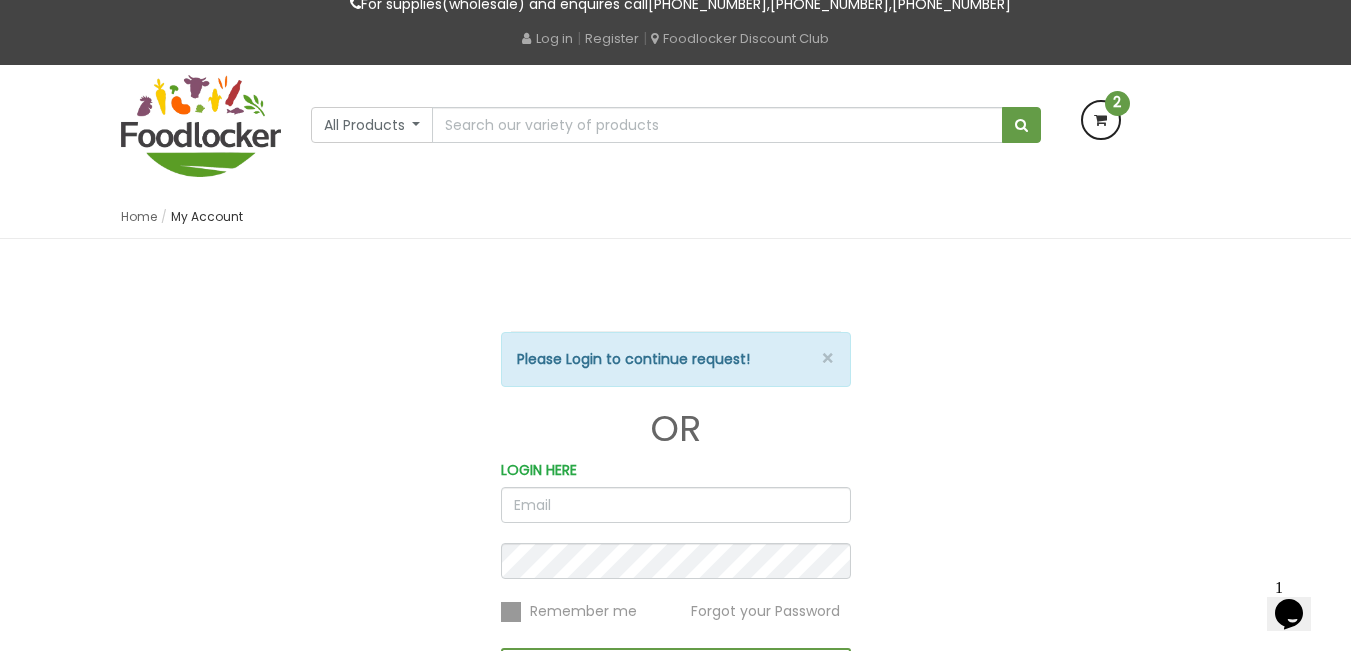 click at bounding box center (1101, 120) 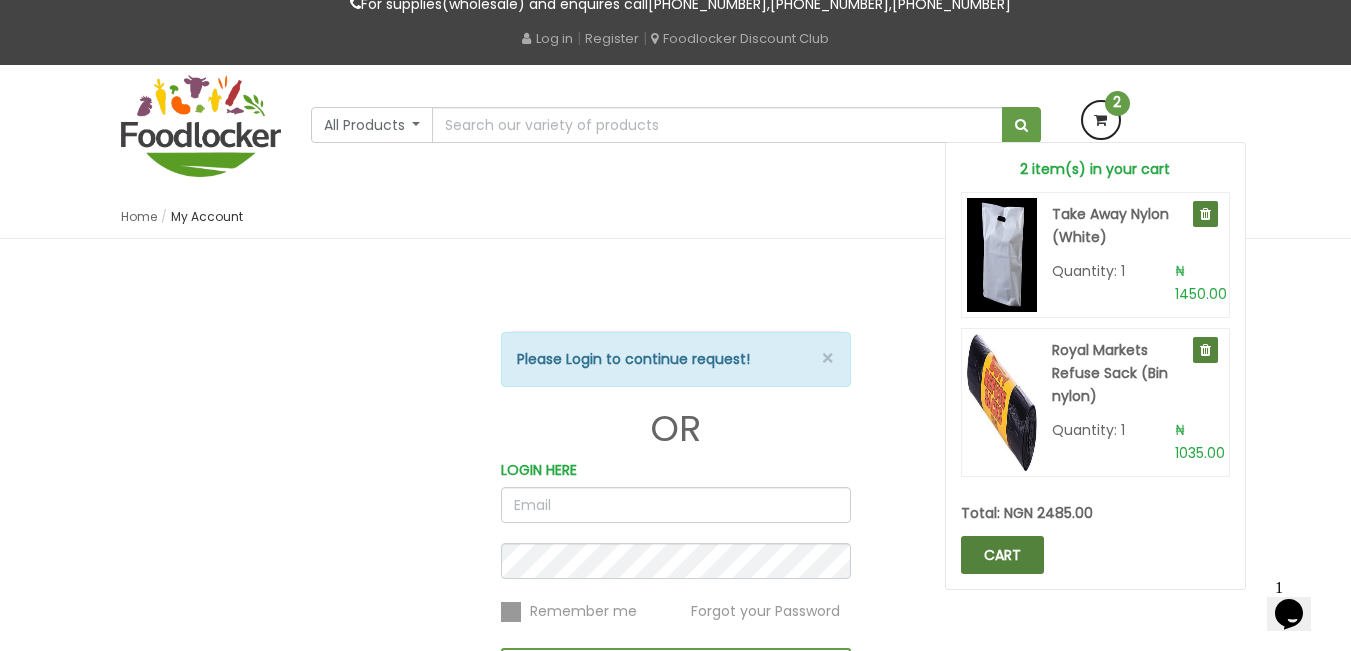 click on "CART" at bounding box center (1002, 555) 